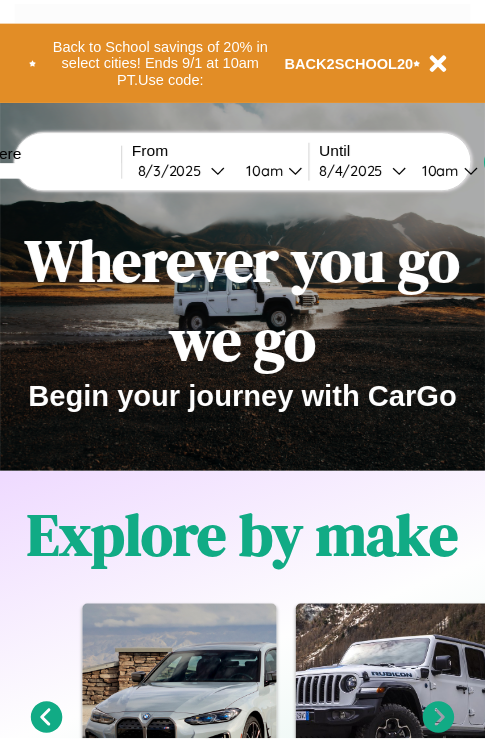 scroll, scrollTop: 0, scrollLeft: 0, axis: both 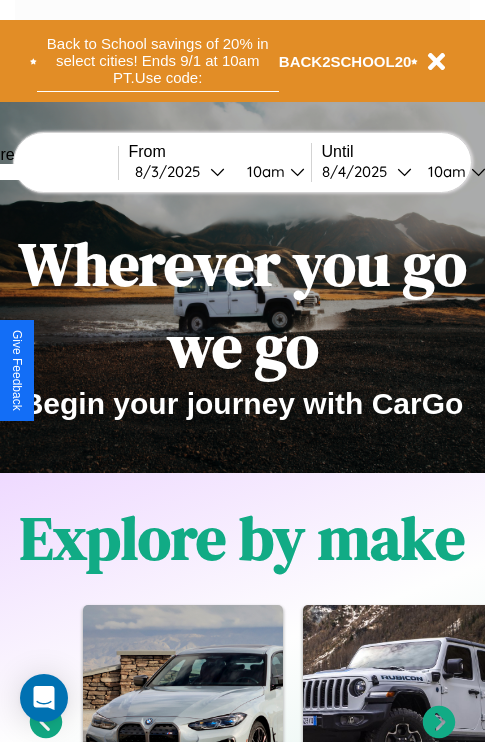 click on "Back to School savings of 20% in select cities! Ends 9/1 at 10am PT.  Use code:" at bounding box center (158, 61) 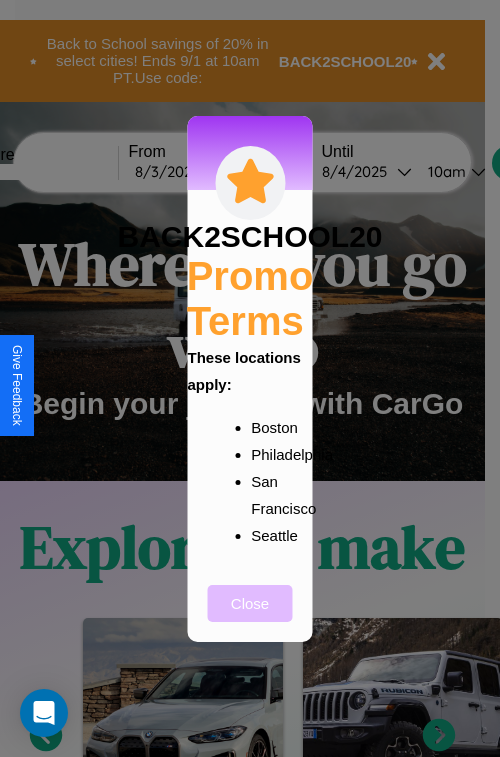 click on "Close" at bounding box center (250, 603) 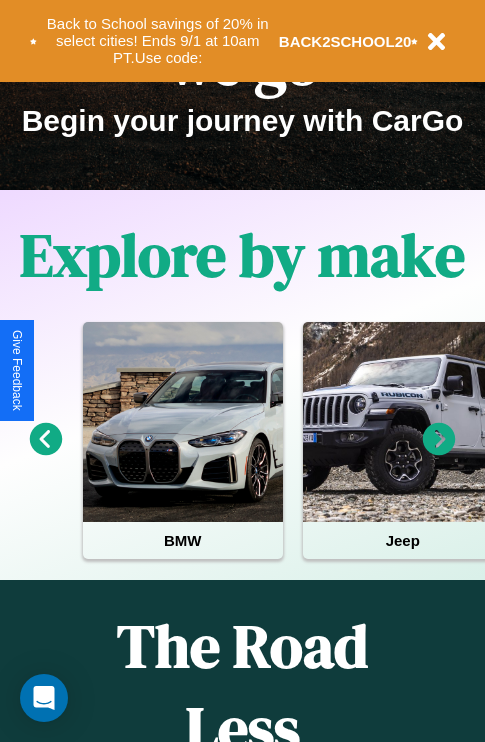 scroll, scrollTop: 308, scrollLeft: 0, axis: vertical 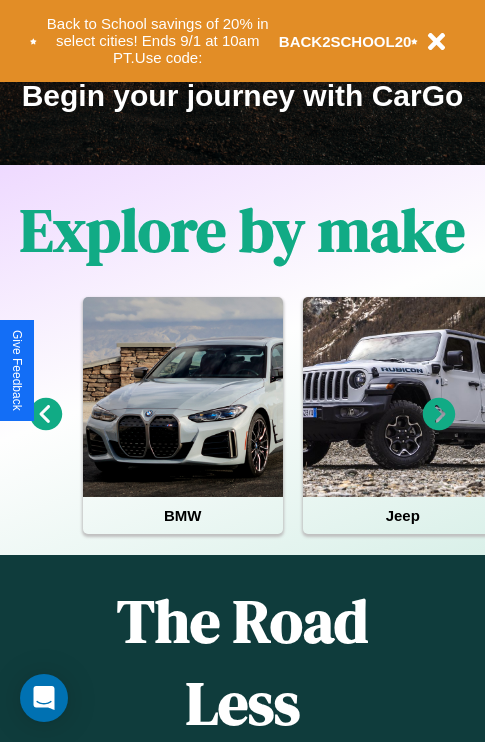 click 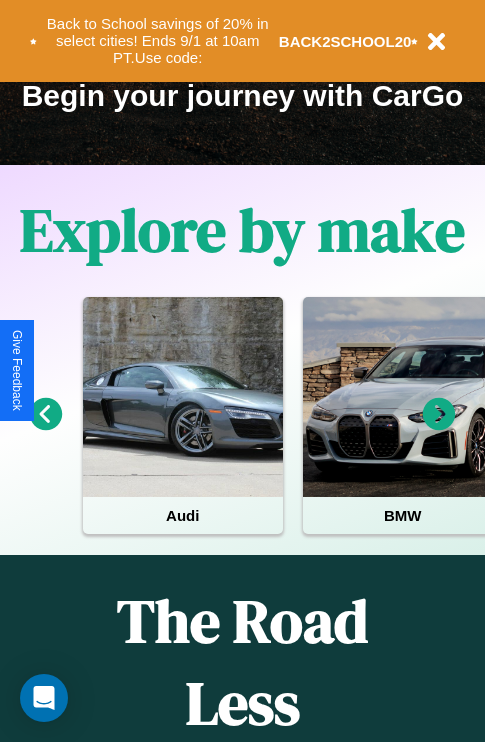 click 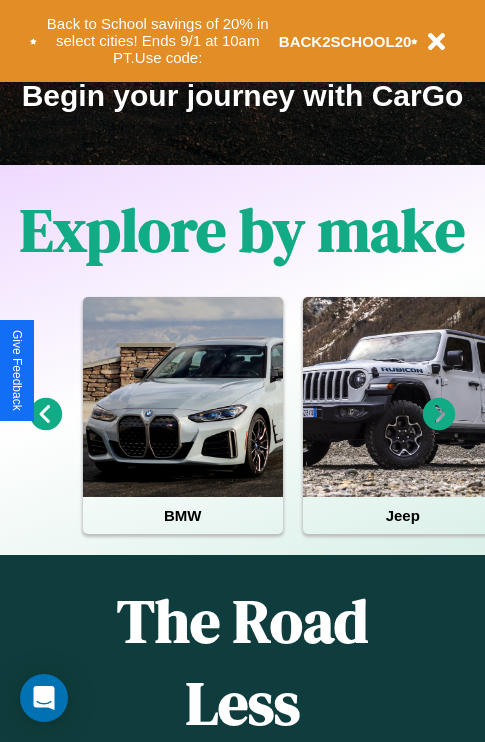 click 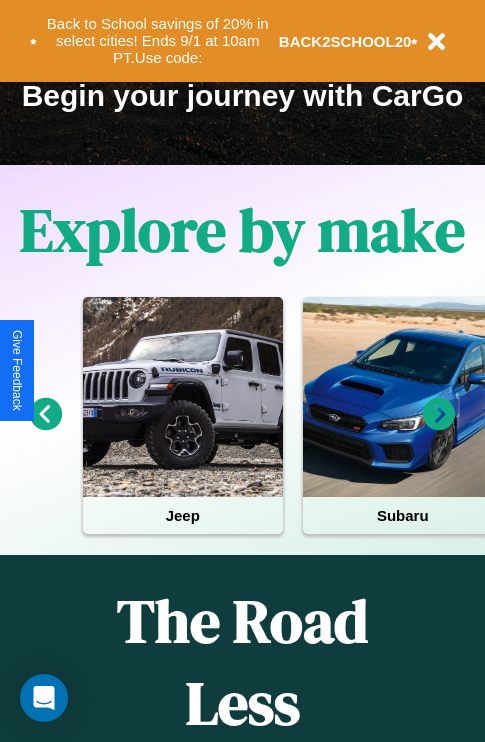 click 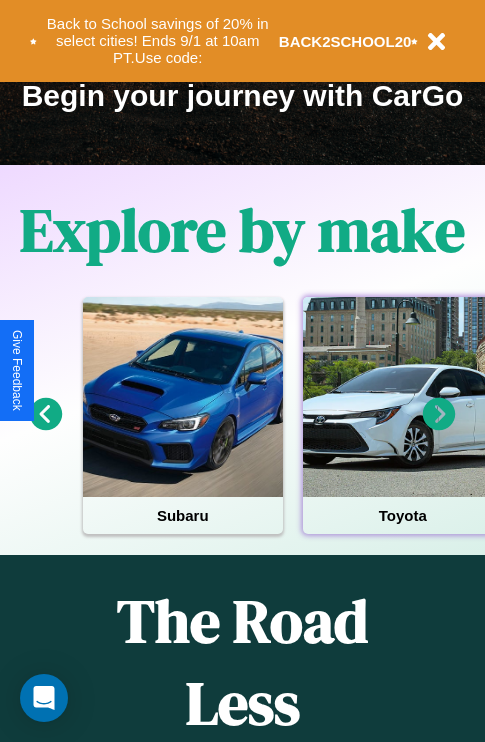 click at bounding box center (403, 397) 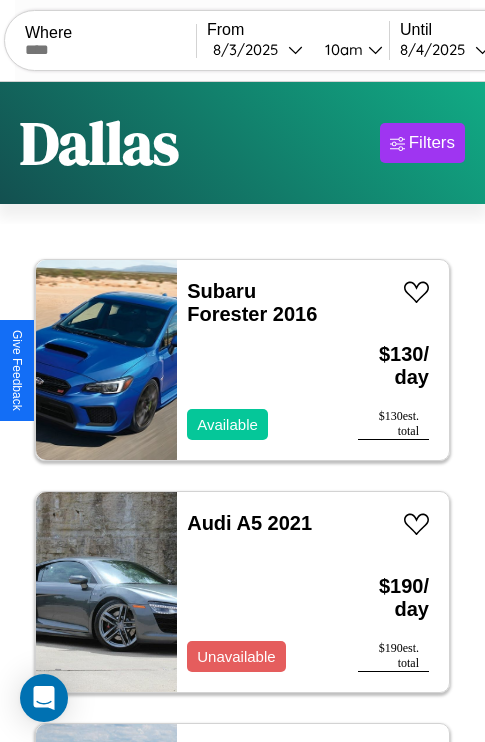 scroll, scrollTop: 79, scrollLeft: 0, axis: vertical 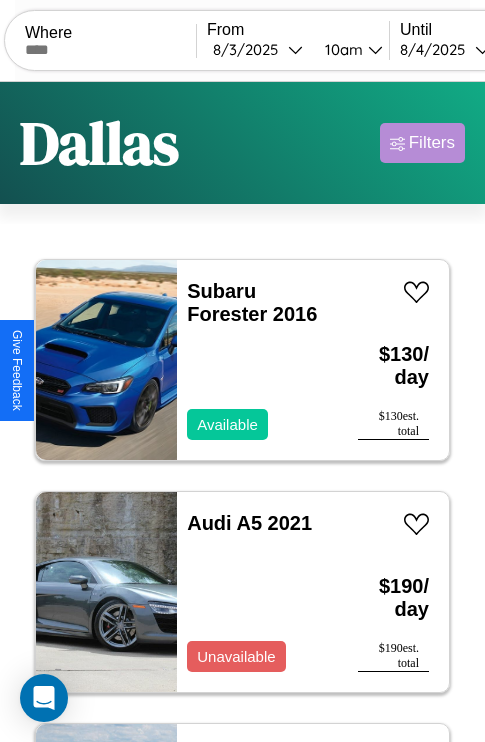click on "Filters" at bounding box center (432, 143) 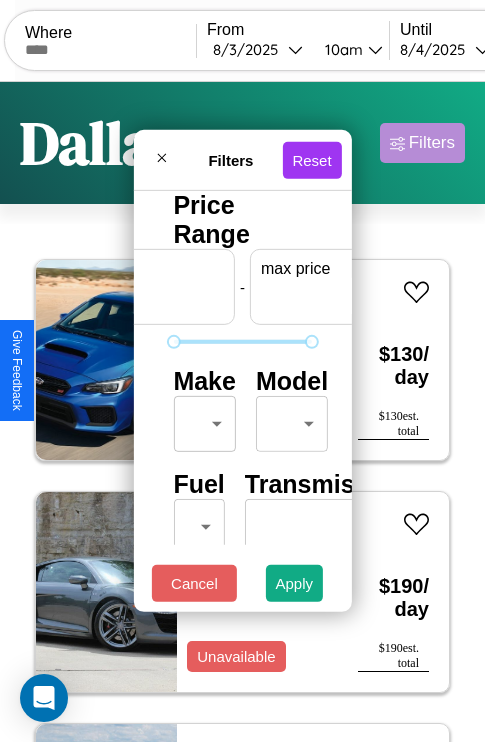 scroll, scrollTop: 0, scrollLeft: 124, axis: horizontal 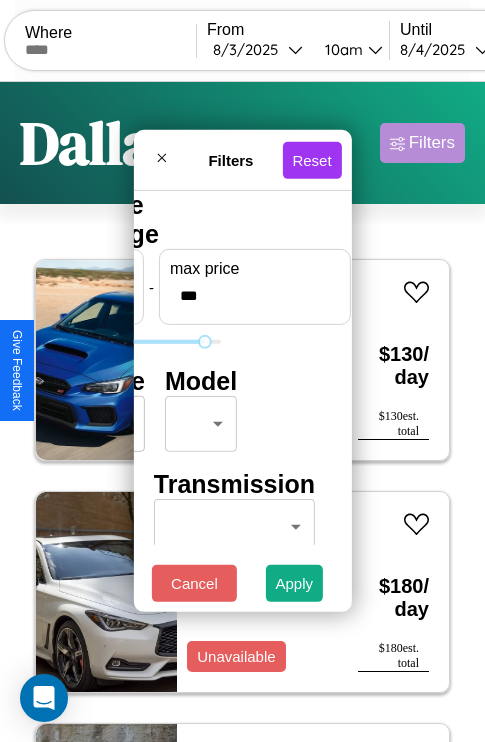 type on "***" 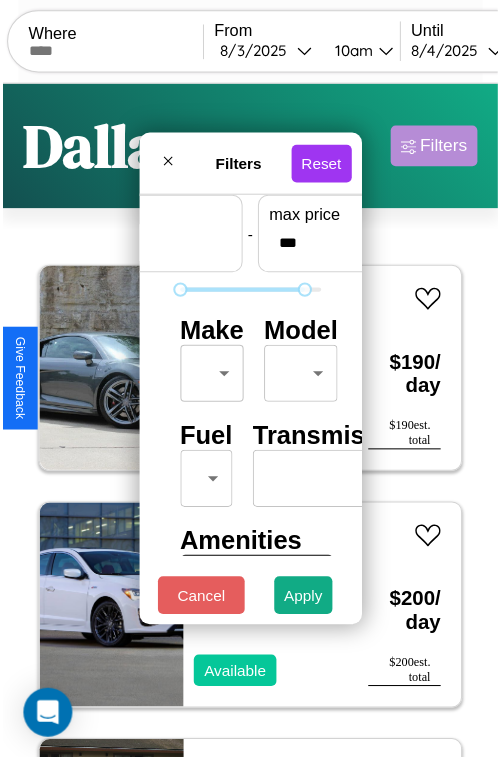 scroll, scrollTop: 59, scrollLeft: 0, axis: vertical 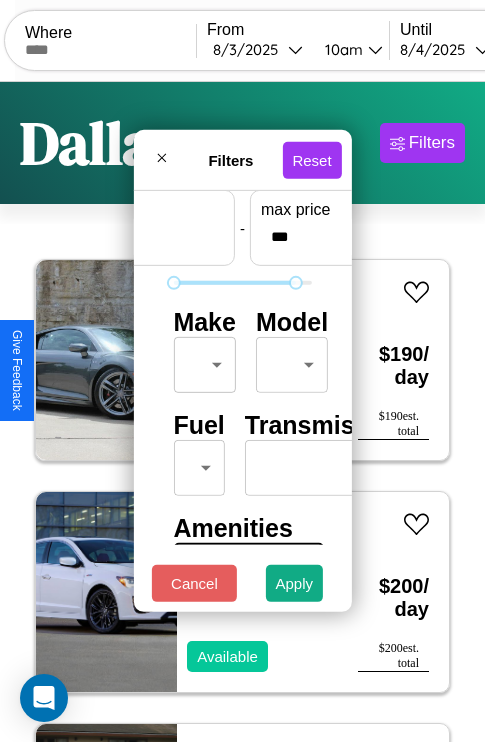 type on "*" 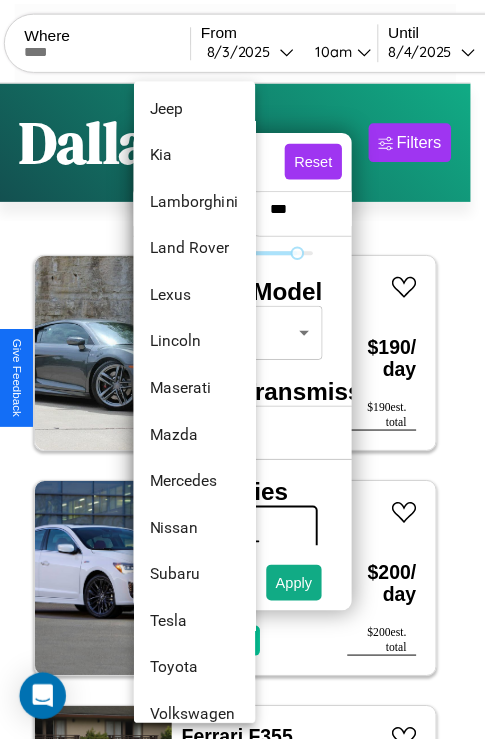 scroll, scrollTop: 1083, scrollLeft: 0, axis: vertical 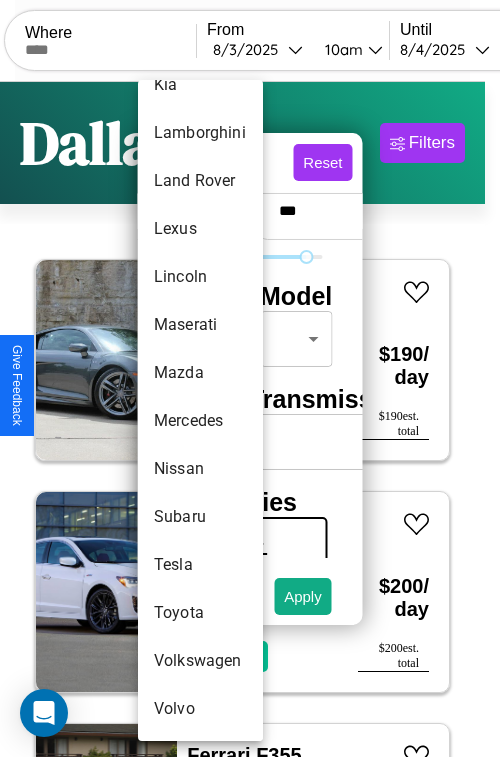 click on "Toyota" at bounding box center (200, 613) 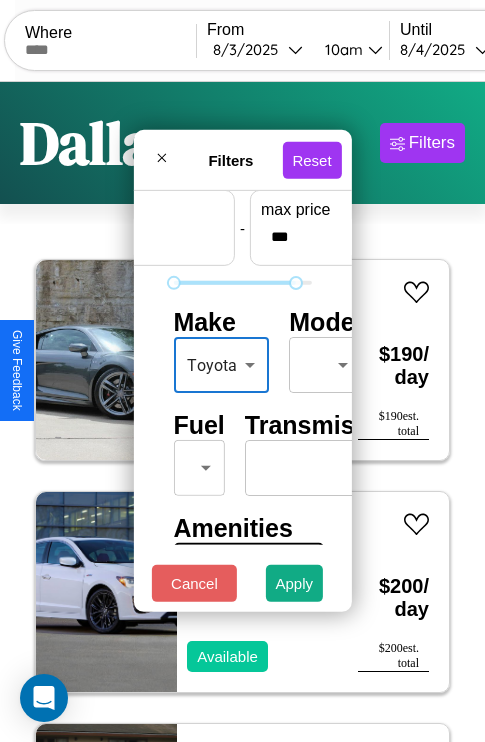 scroll, scrollTop: 893, scrollLeft: 0, axis: vertical 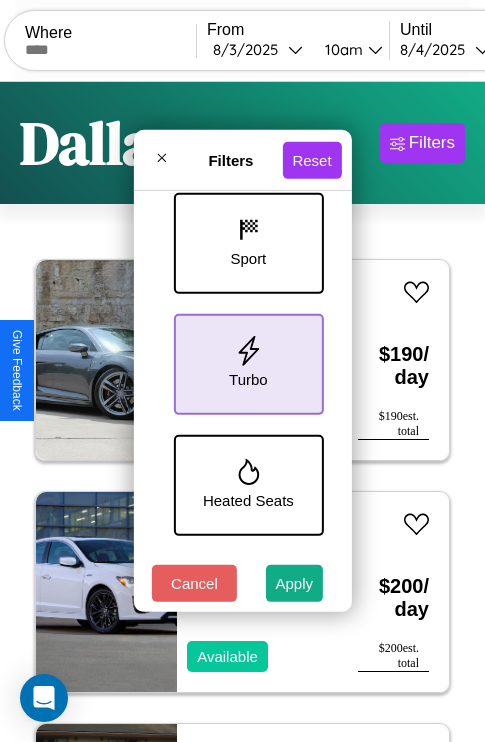 click 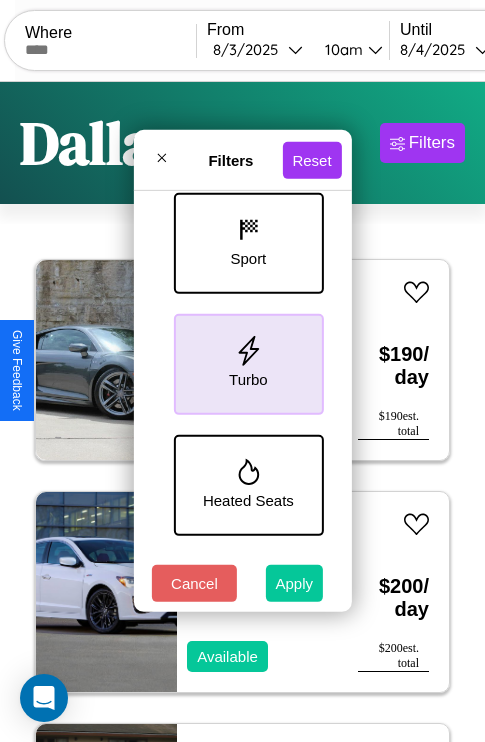 click on "Apply" at bounding box center [295, 583] 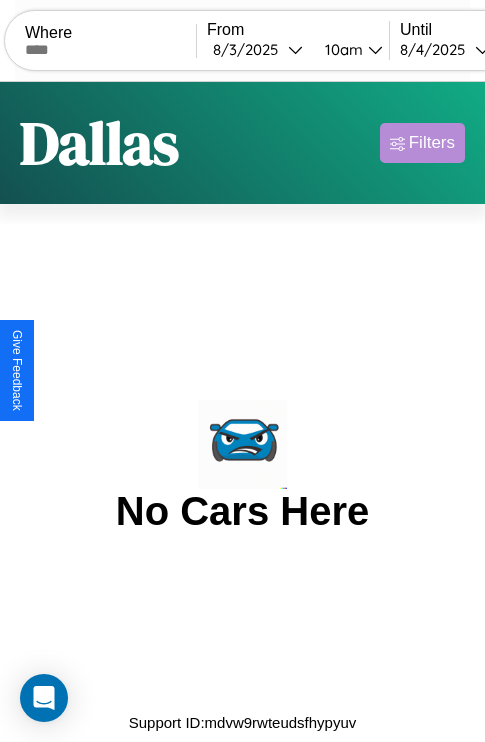 click on "Filters" at bounding box center (432, 143) 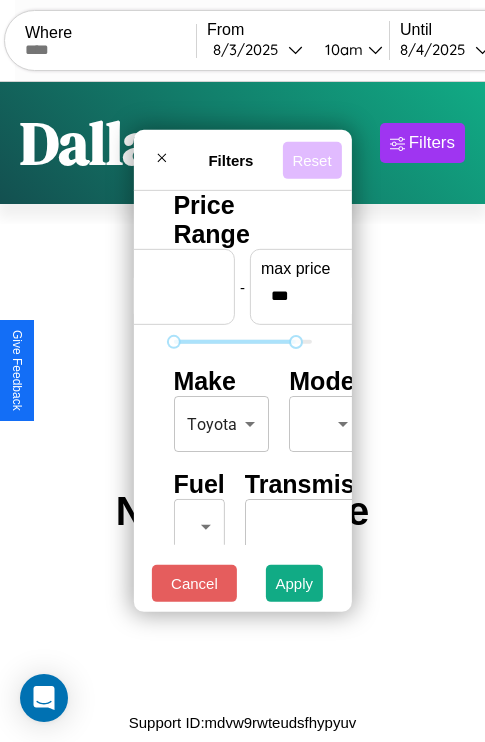 click on "Reset" at bounding box center (311, 159) 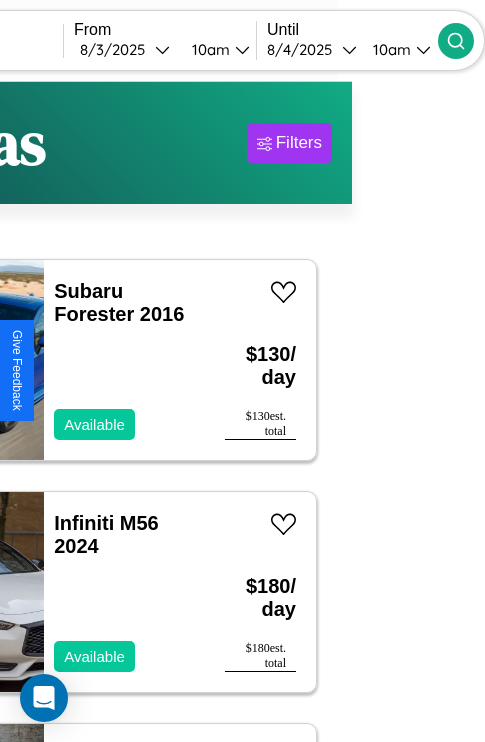type on "******" 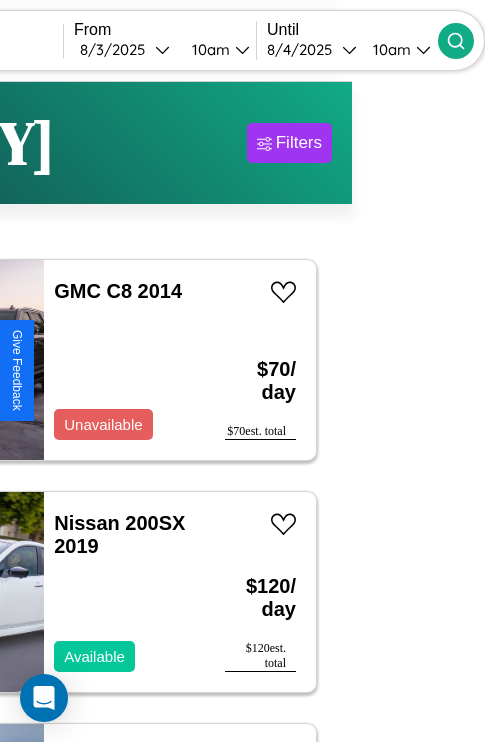 scroll, scrollTop: 95, scrollLeft: 35, axis: both 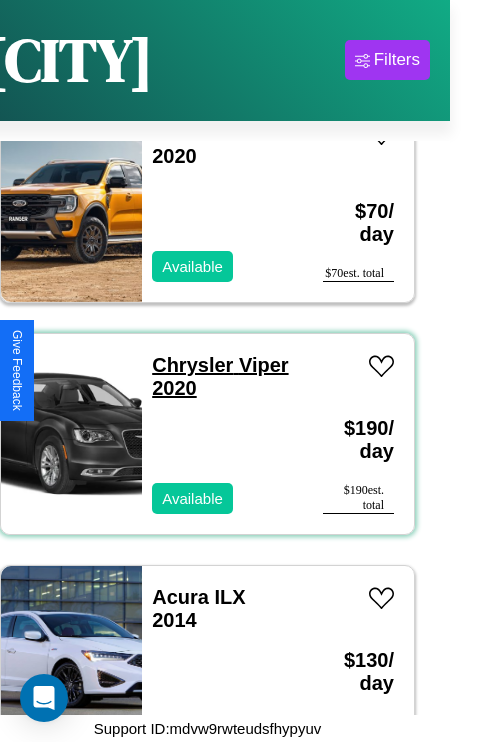 click on "Chrysler   Viper   2020" at bounding box center [220, 376] 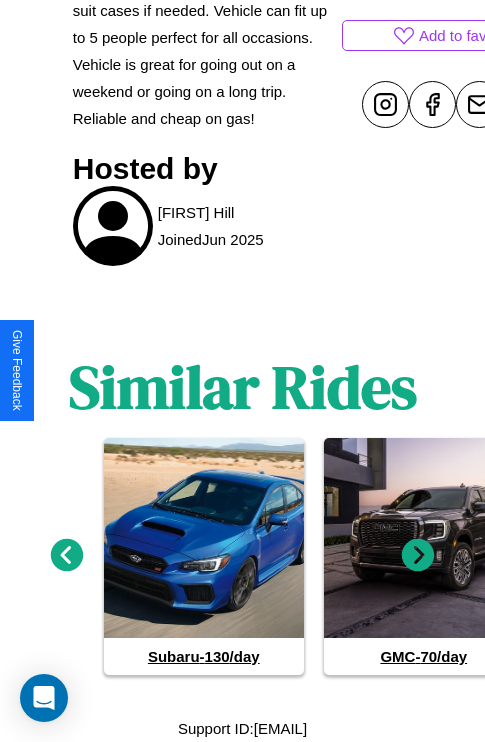 scroll, scrollTop: 1003, scrollLeft: 0, axis: vertical 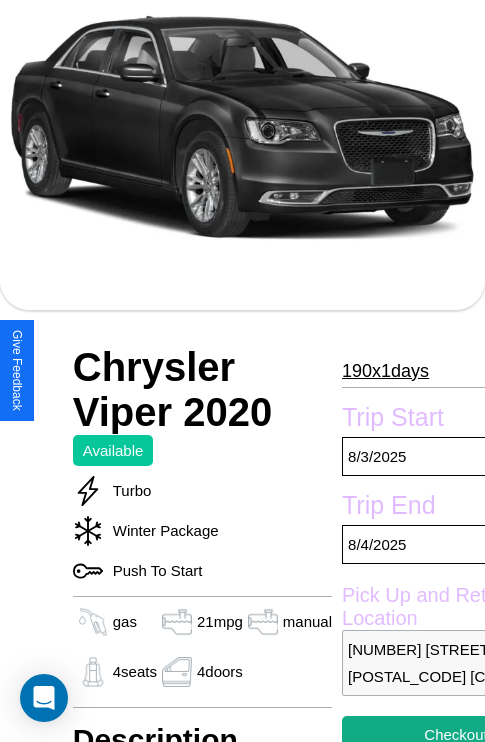 click on "190  x  1  days" at bounding box center (385, 371) 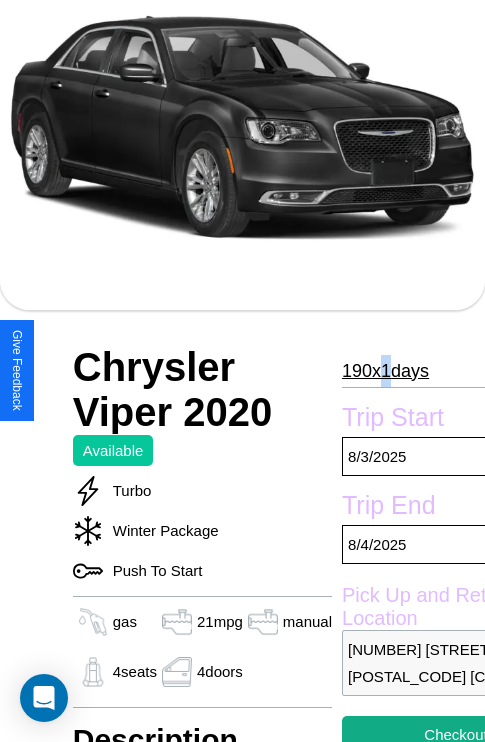click on "190  x  1  days" at bounding box center (385, 371) 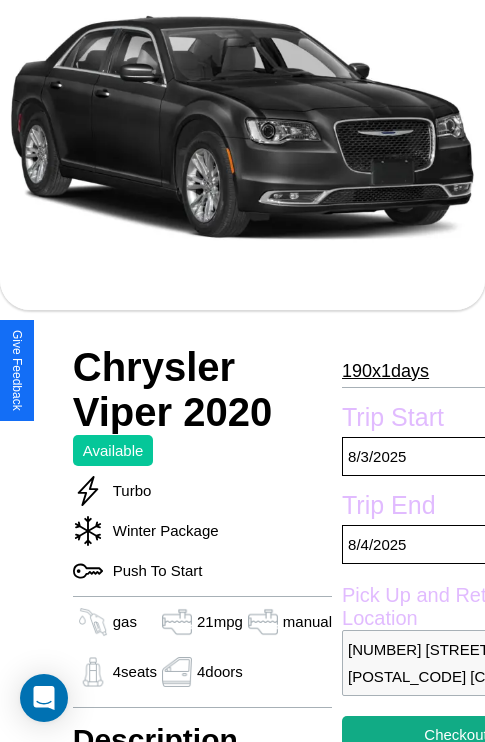 click on "190  x  1  days" at bounding box center [385, 371] 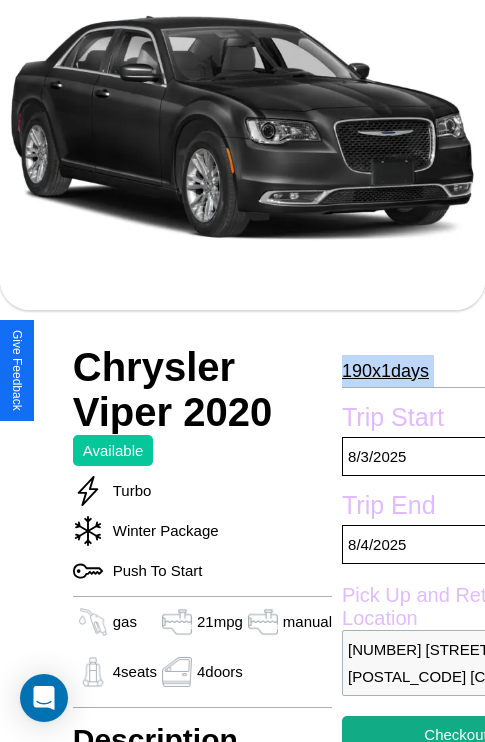 click on "190  x  1  days" at bounding box center (385, 371) 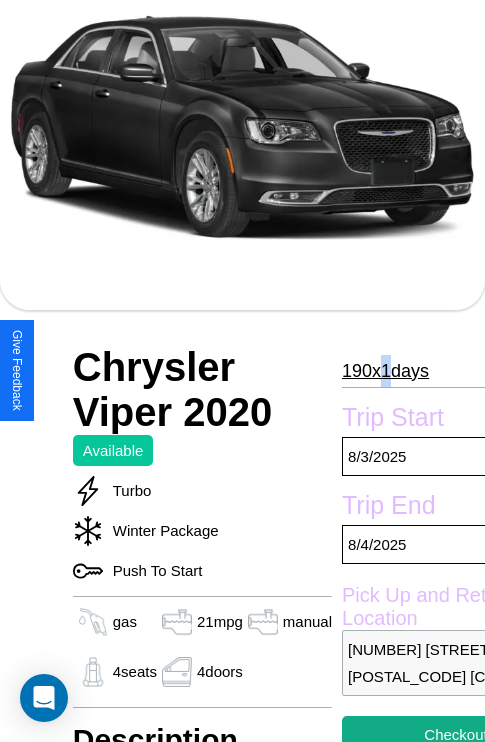 click on "190  x  1  days" at bounding box center [385, 371] 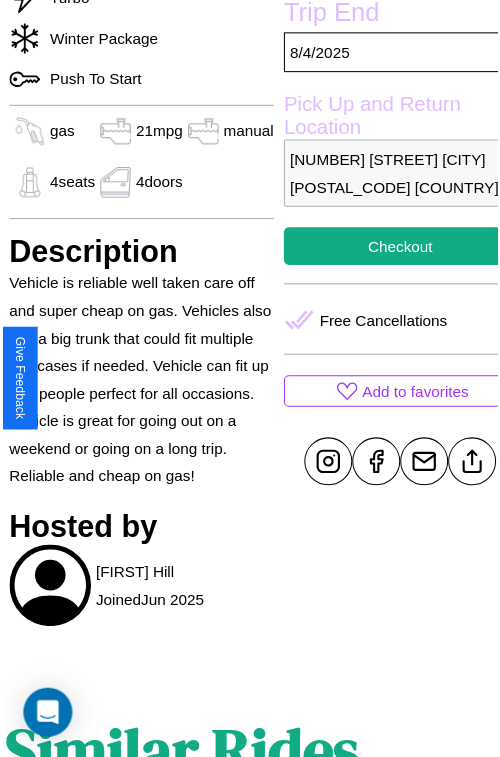 scroll, scrollTop: 641, scrollLeft: 68, axis: both 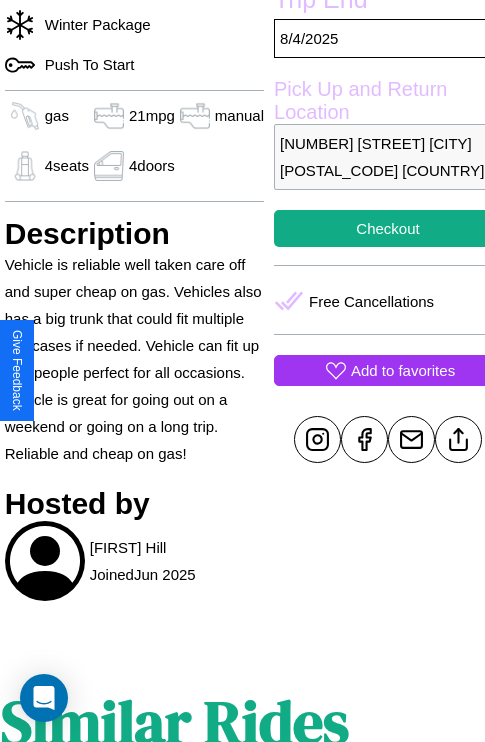 click on "Add to favorites" at bounding box center (403, 370) 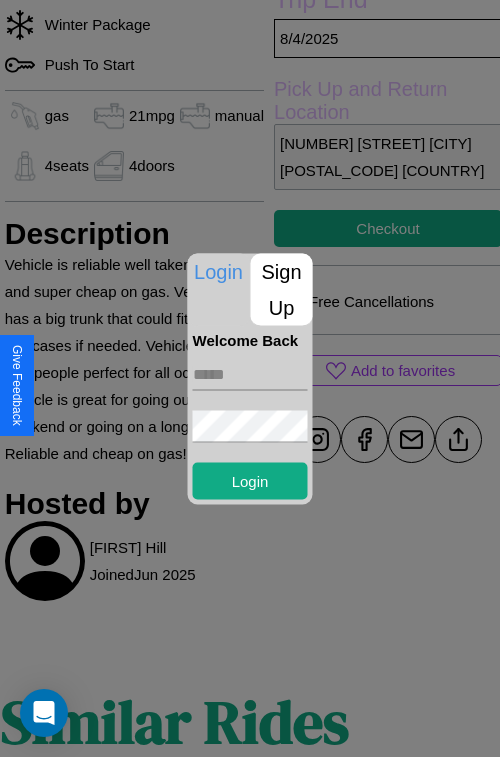 click at bounding box center [250, 374] 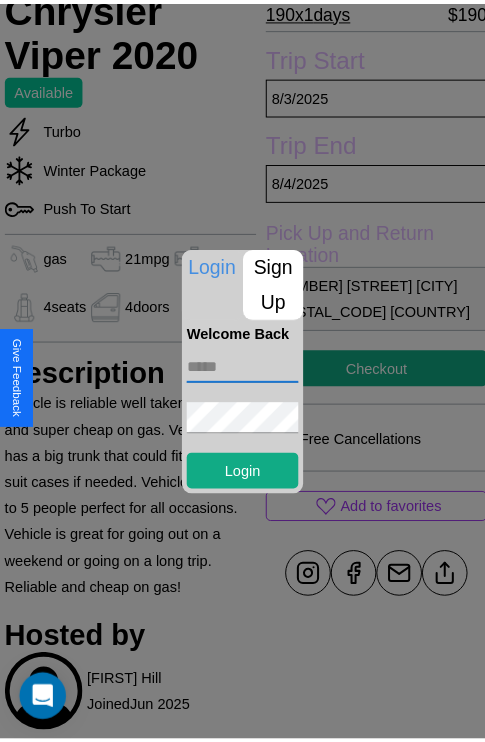 scroll, scrollTop: 491, scrollLeft: 68, axis: both 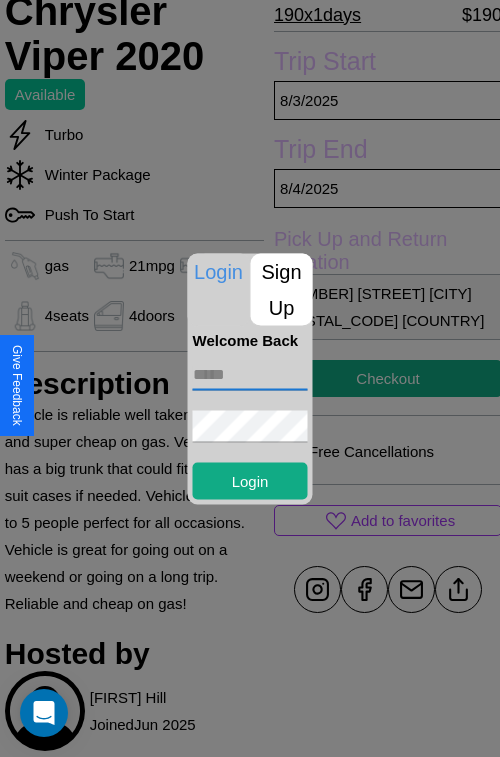 click at bounding box center (250, 378) 